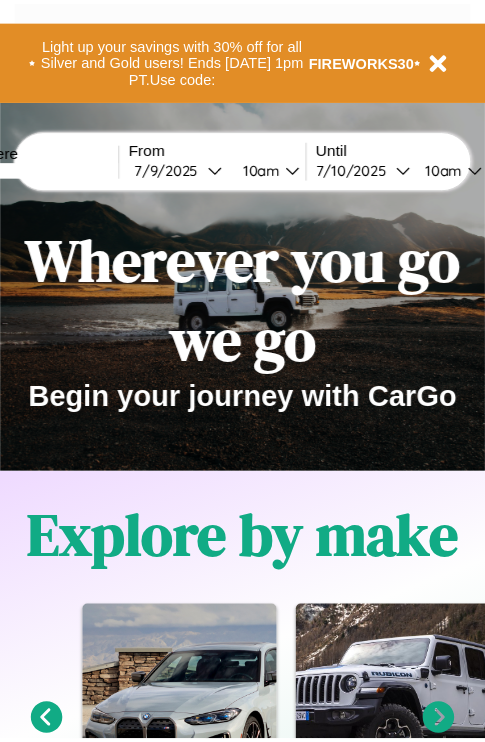 scroll, scrollTop: 0, scrollLeft: 0, axis: both 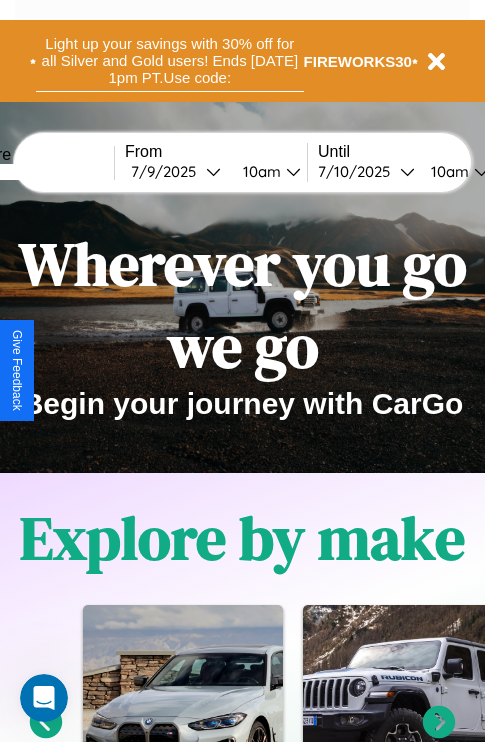 click on "Light up your savings with 30% off for all Silver and Gold users! Ends [DATE] 1pm PT.  Use code:" at bounding box center (170, 61) 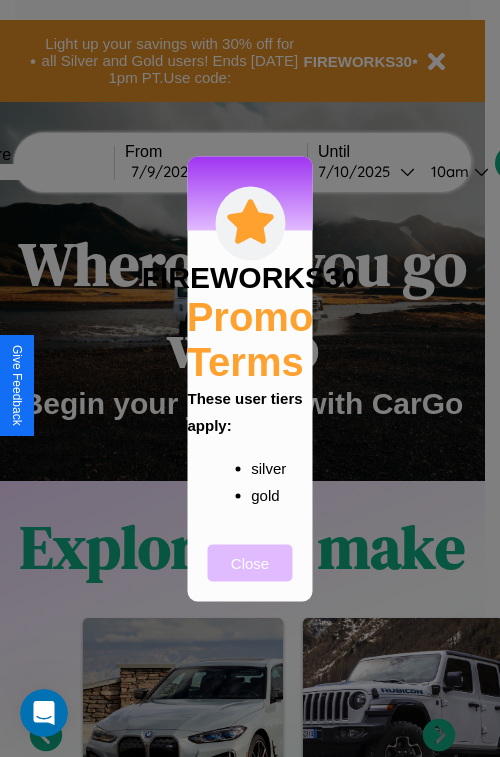 click on "Close" at bounding box center [250, 562] 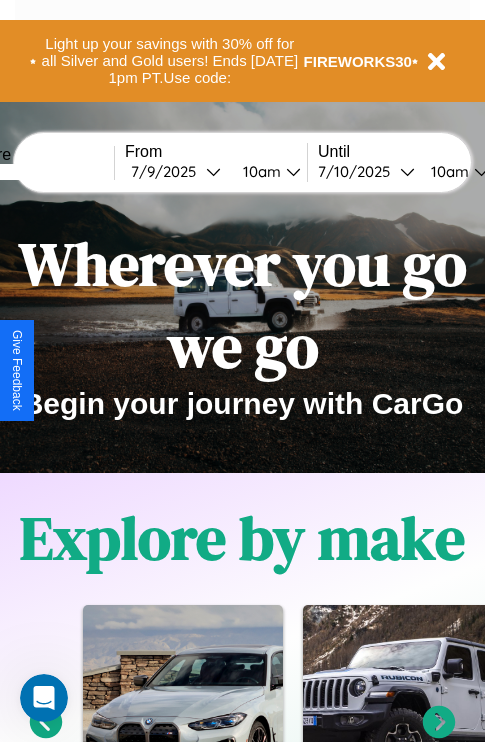 scroll, scrollTop: 308, scrollLeft: 0, axis: vertical 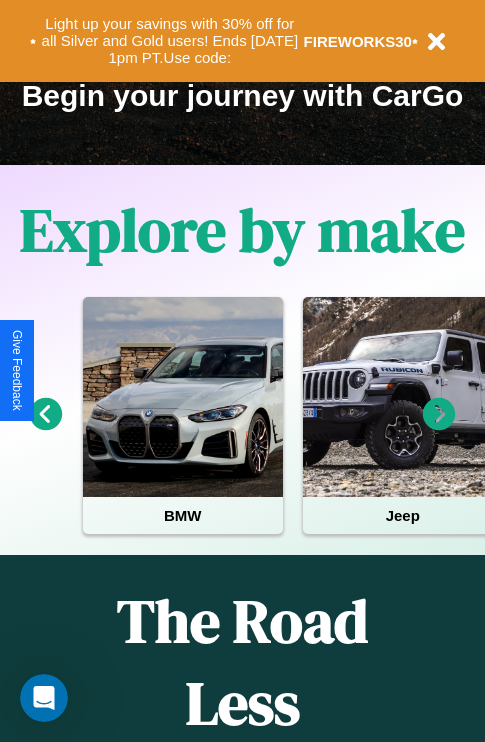 click 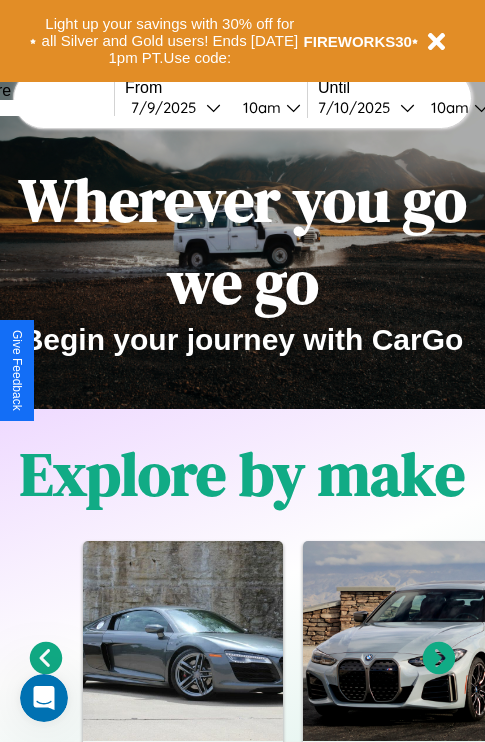 scroll, scrollTop: 0, scrollLeft: 0, axis: both 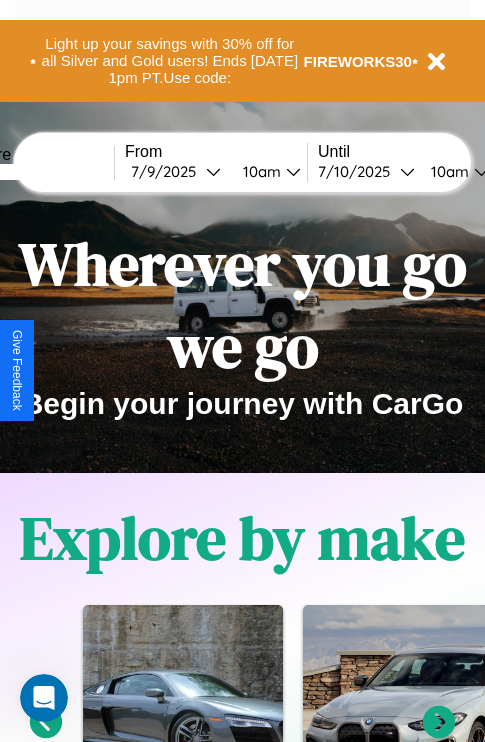 click at bounding box center (39, 172) 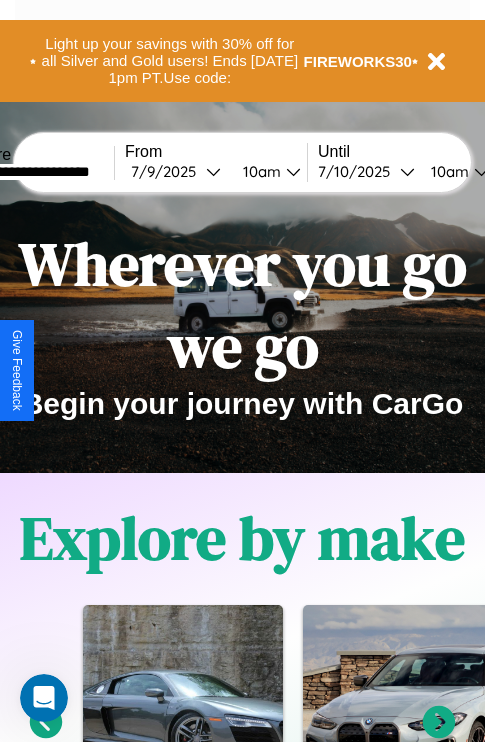 type on "**********" 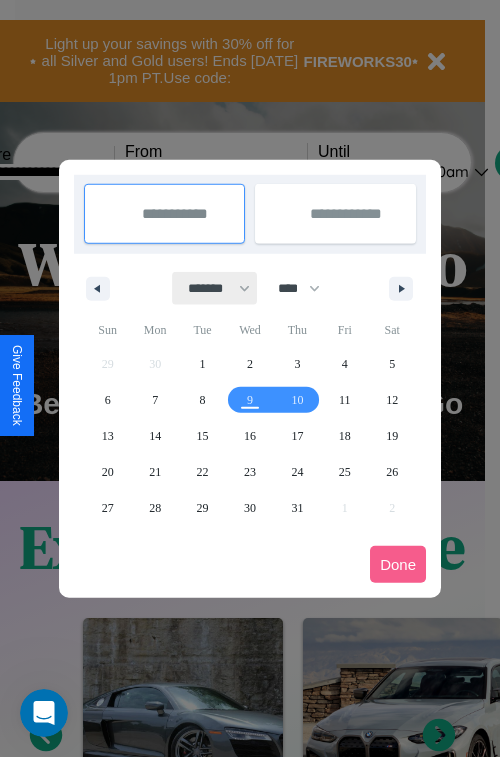 click on "******* ******** ***** ***** *** **** **** ****** ********* ******* ******** ********" at bounding box center [215, 288] 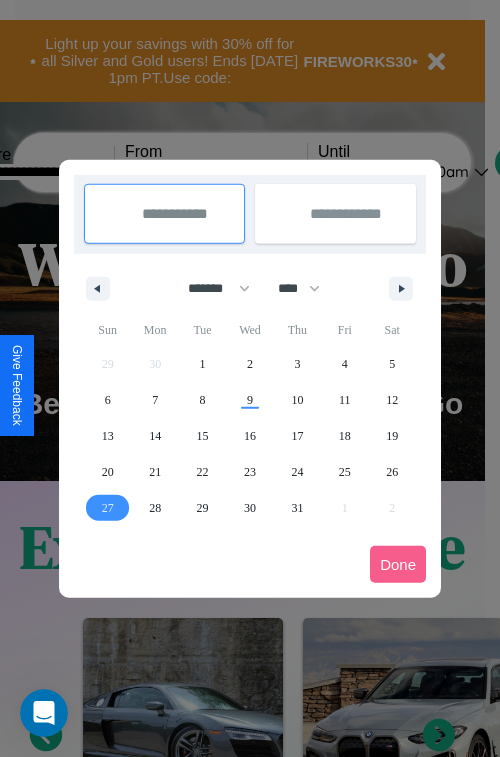 click on "27" at bounding box center (108, 508) 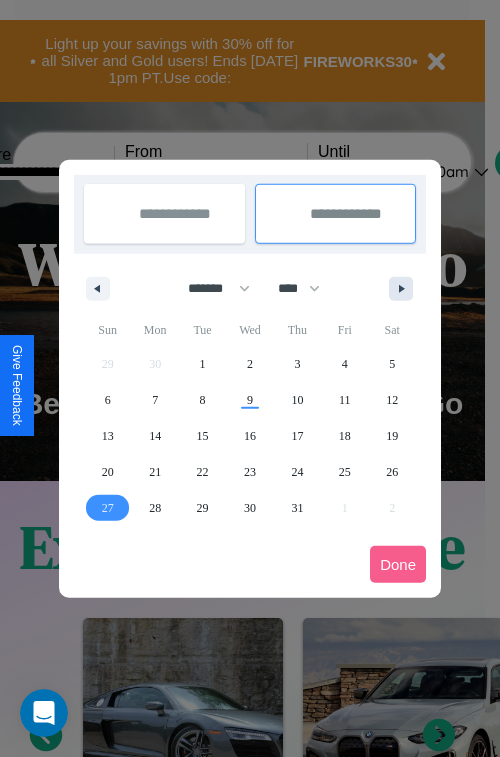 click at bounding box center (405, 289) 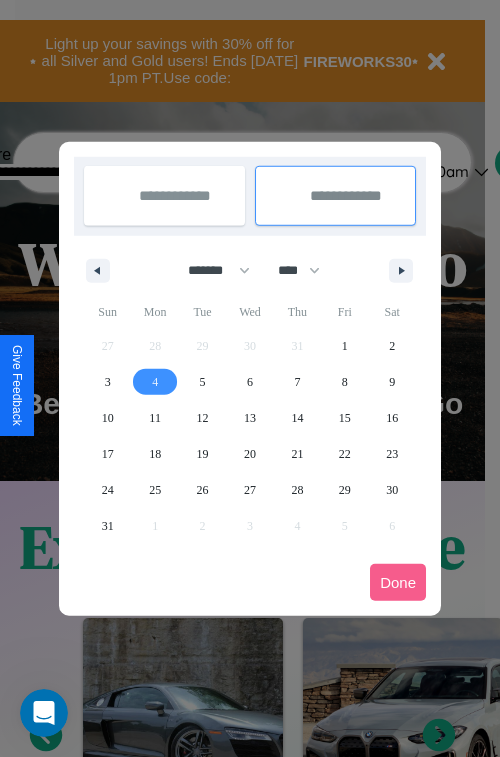 click on "4" at bounding box center [155, 382] 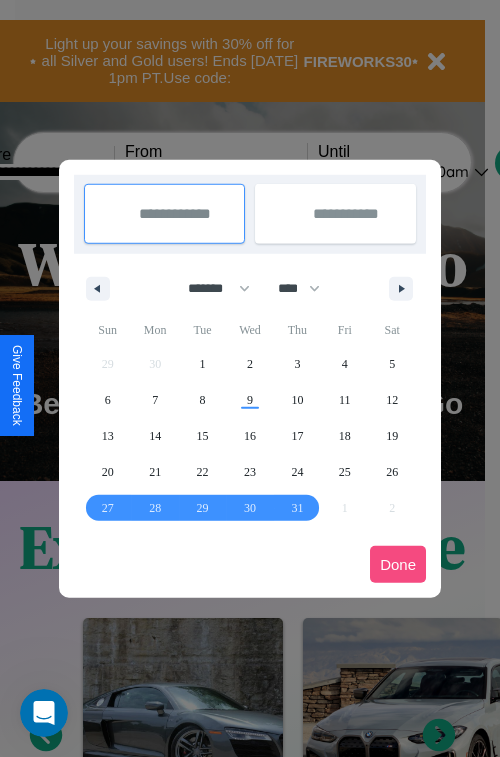 click on "Done" at bounding box center [398, 564] 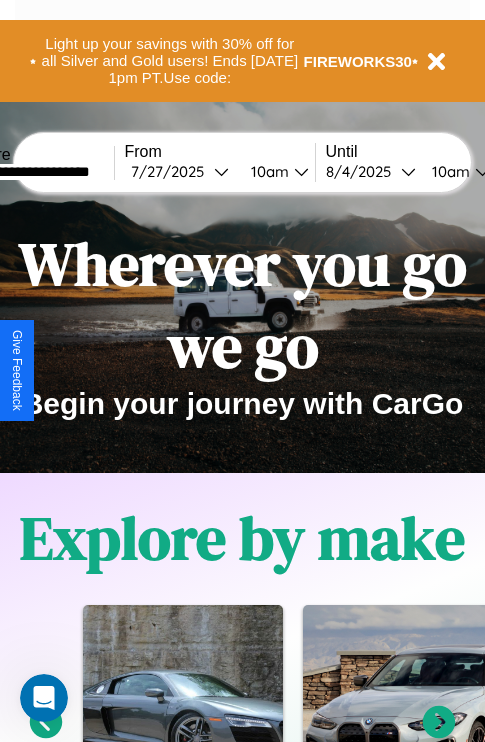 scroll, scrollTop: 0, scrollLeft: 72, axis: horizontal 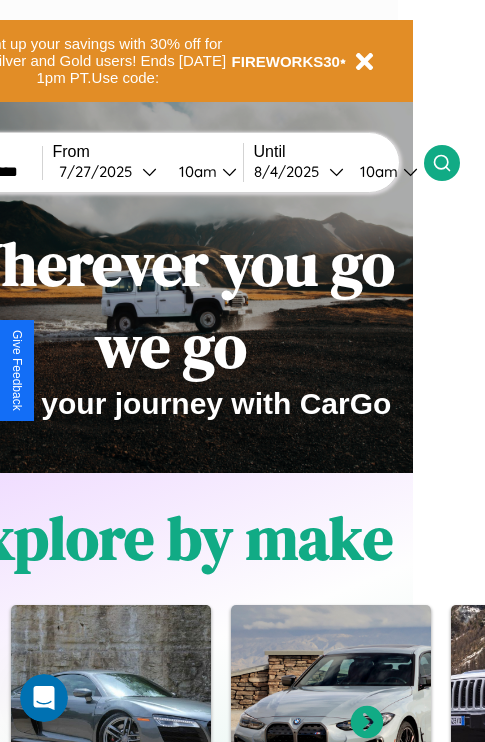 click 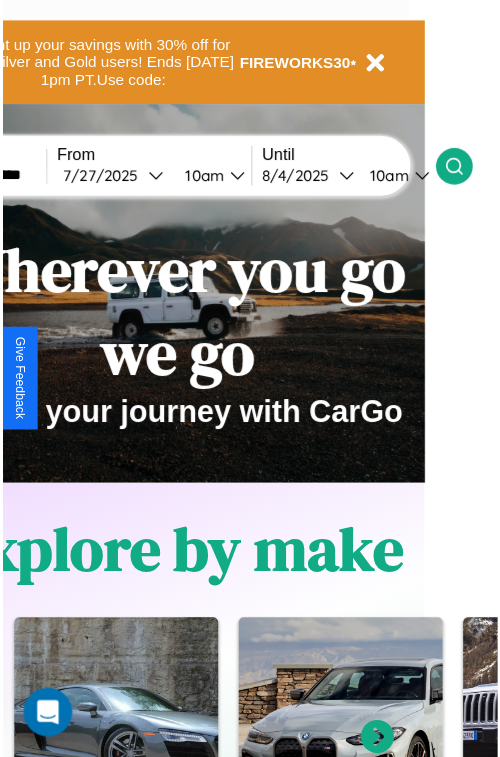 scroll, scrollTop: 0, scrollLeft: 0, axis: both 